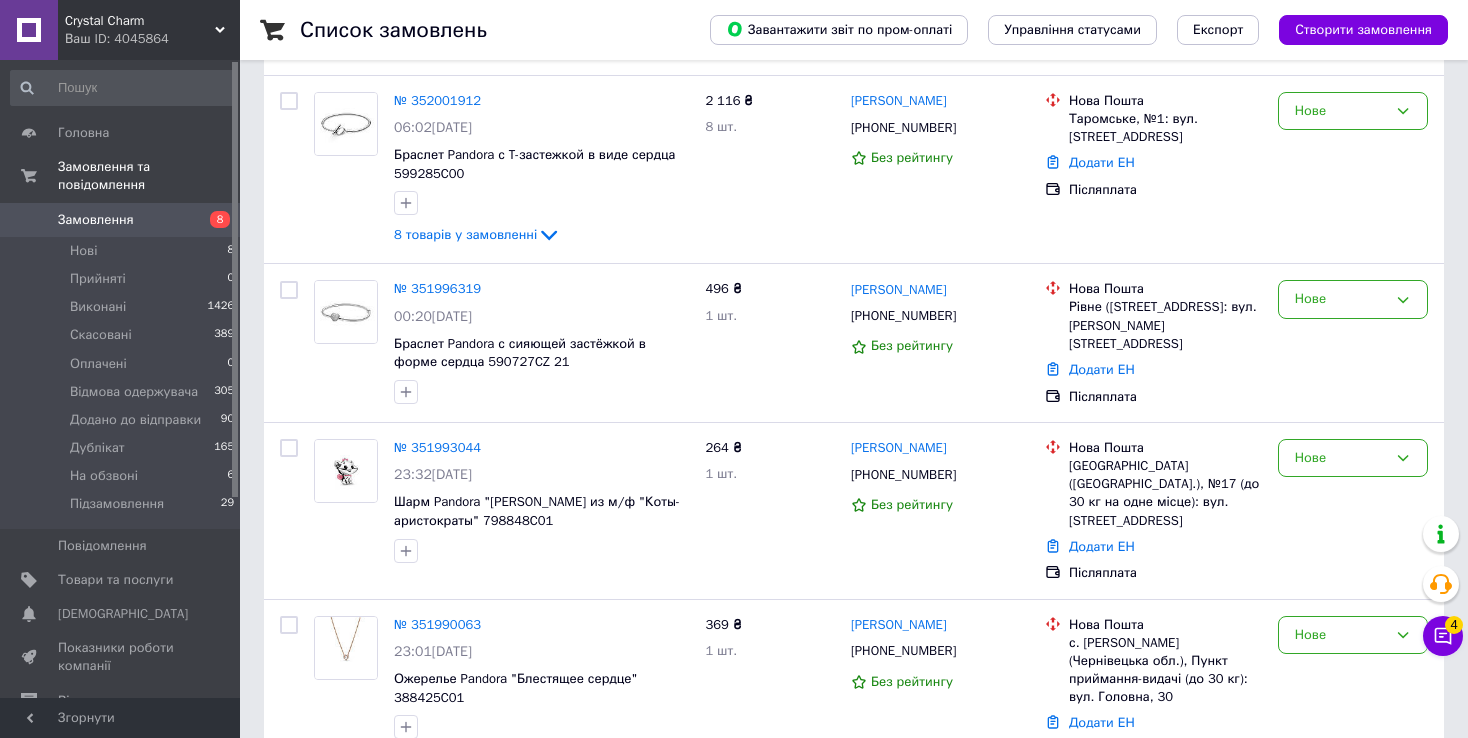 scroll, scrollTop: 500, scrollLeft: 0, axis: vertical 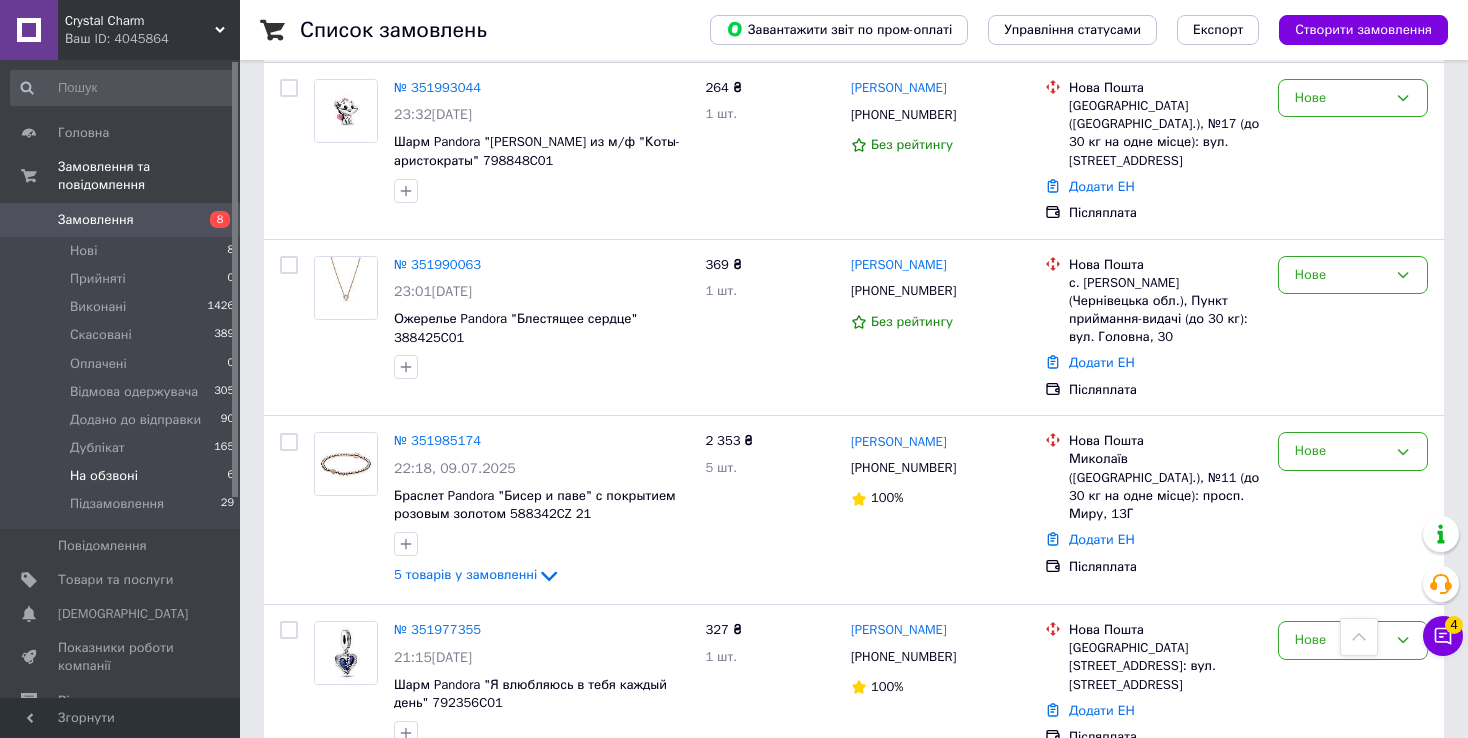 click on "На обзвоні" at bounding box center [104, 476] 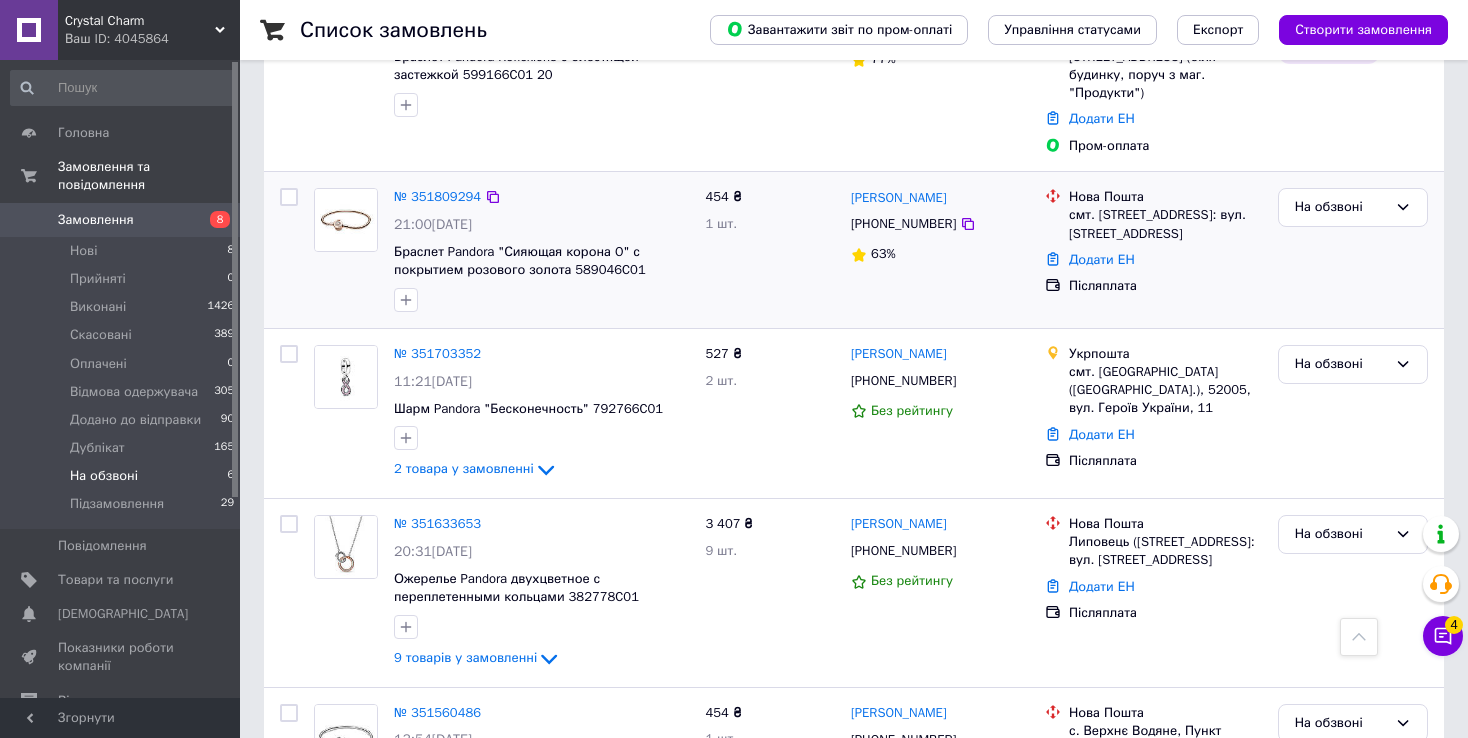 scroll, scrollTop: 424, scrollLeft: 0, axis: vertical 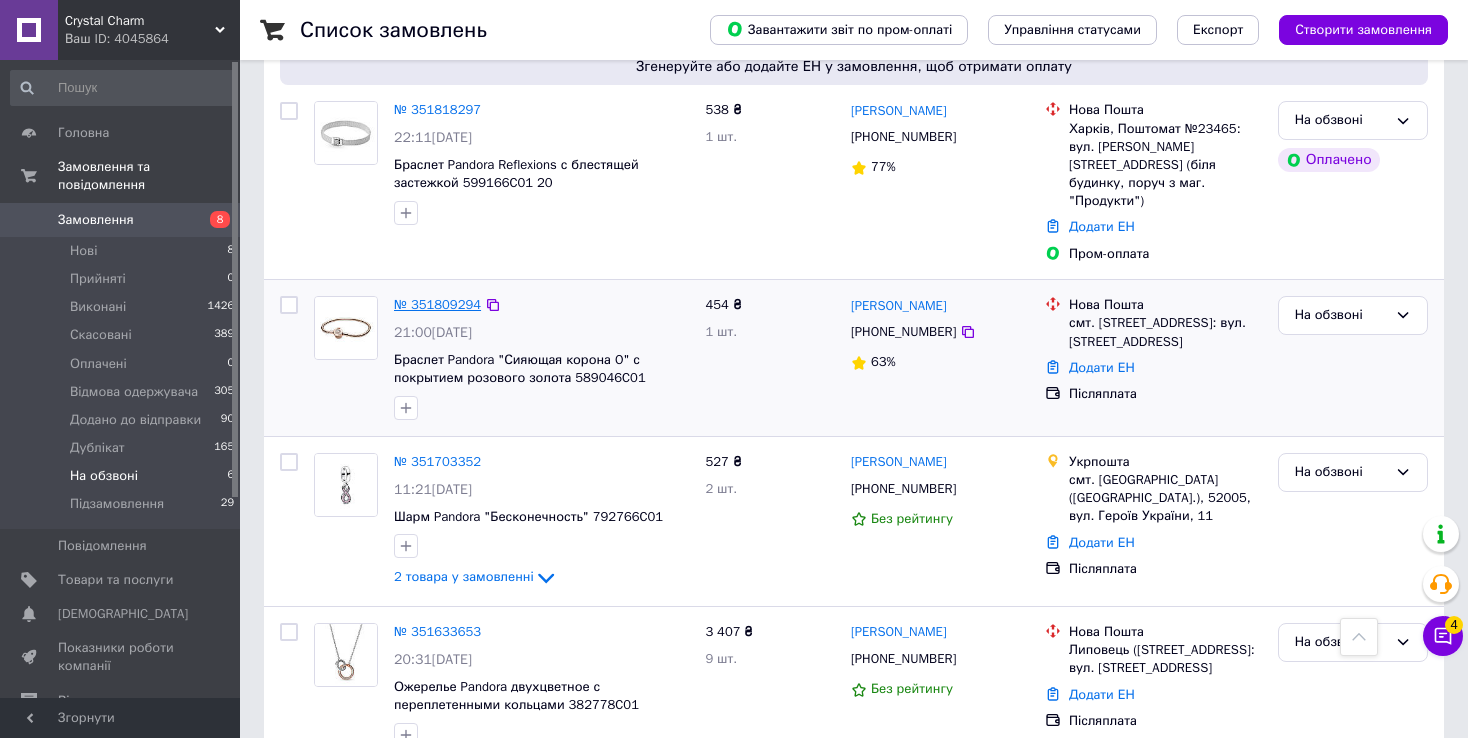 click on "№ 351809294" at bounding box center [437, 304] 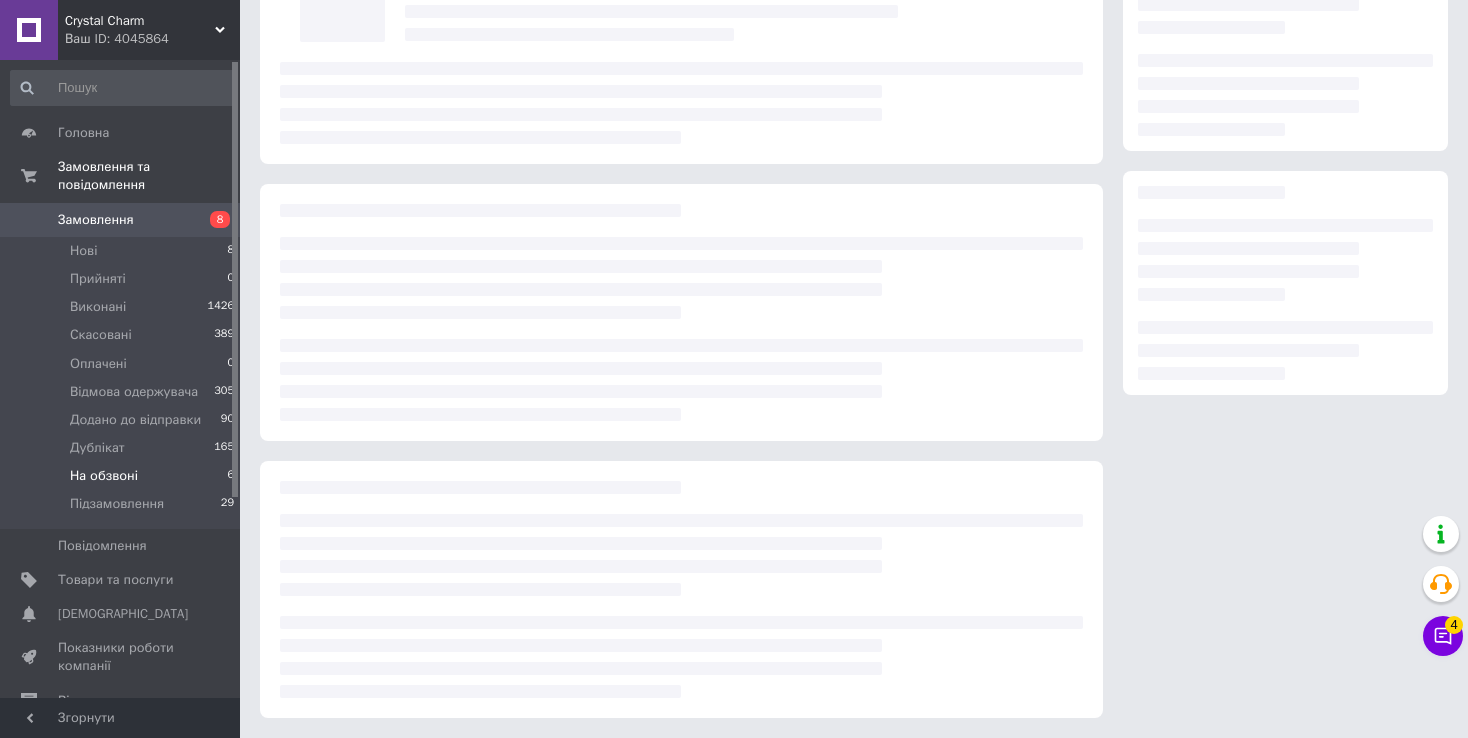 scroll, scrollTop: 0, scrollLeft: 0, axis: both 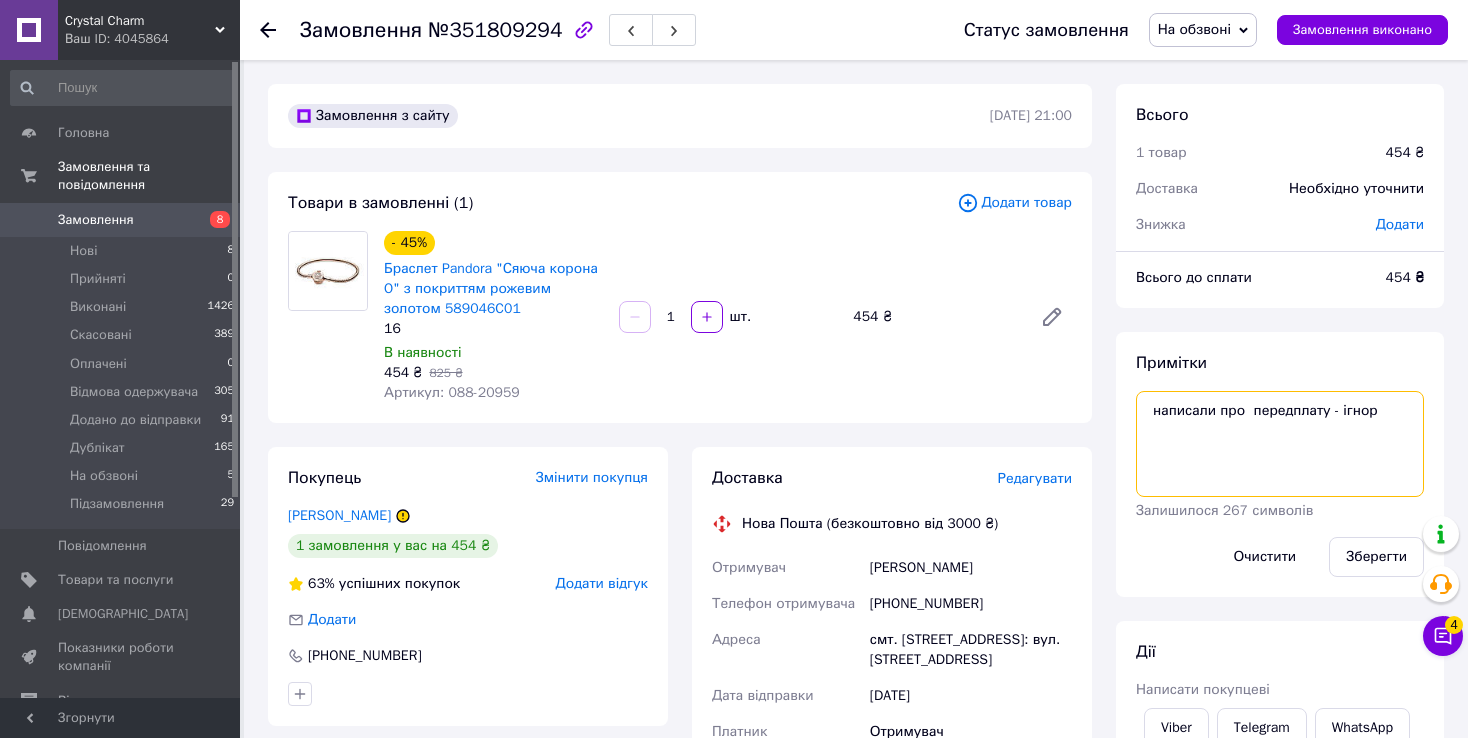 click on "написали про  передплату - ігнор" at bounding box center [1280, 444] 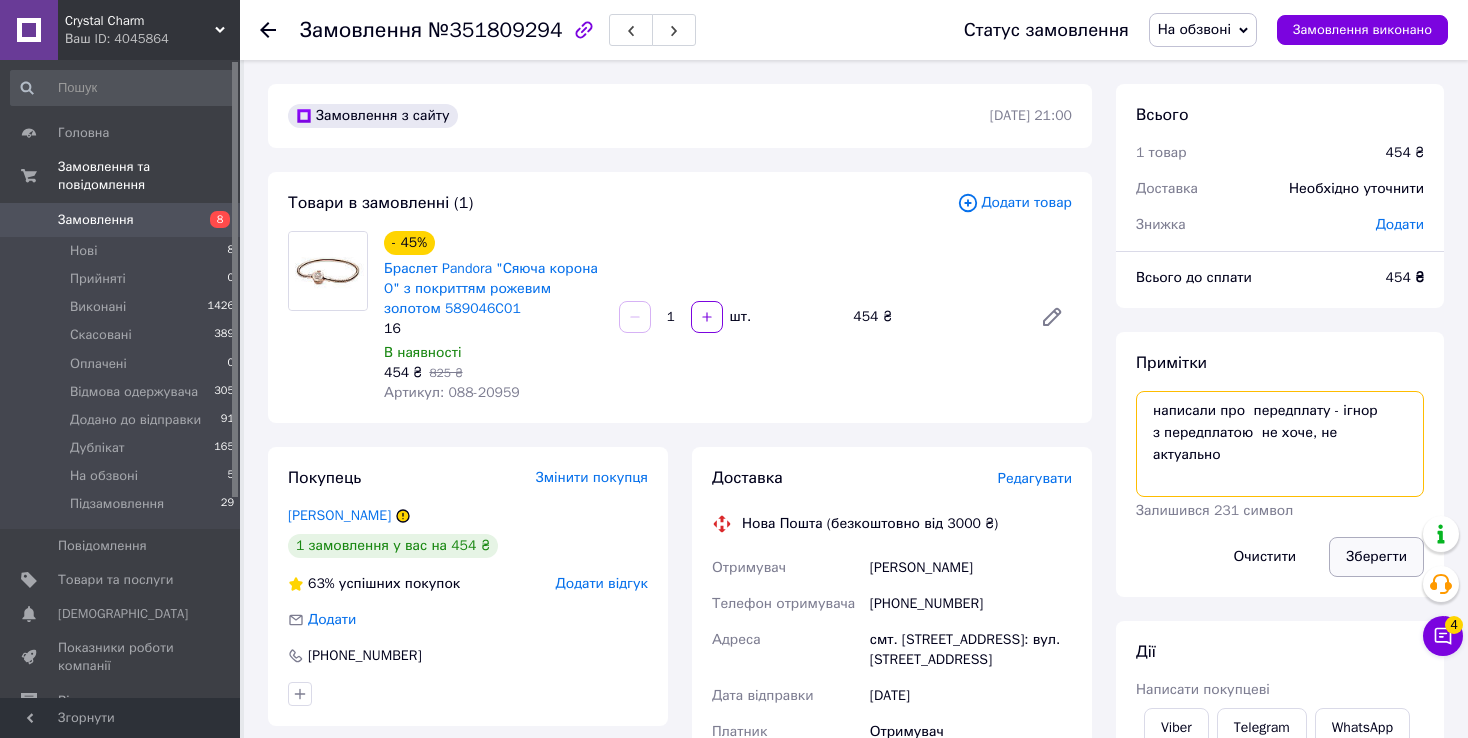 type on "написали про  передплату - ігнор
з передплатою  не хоче, не актуально" 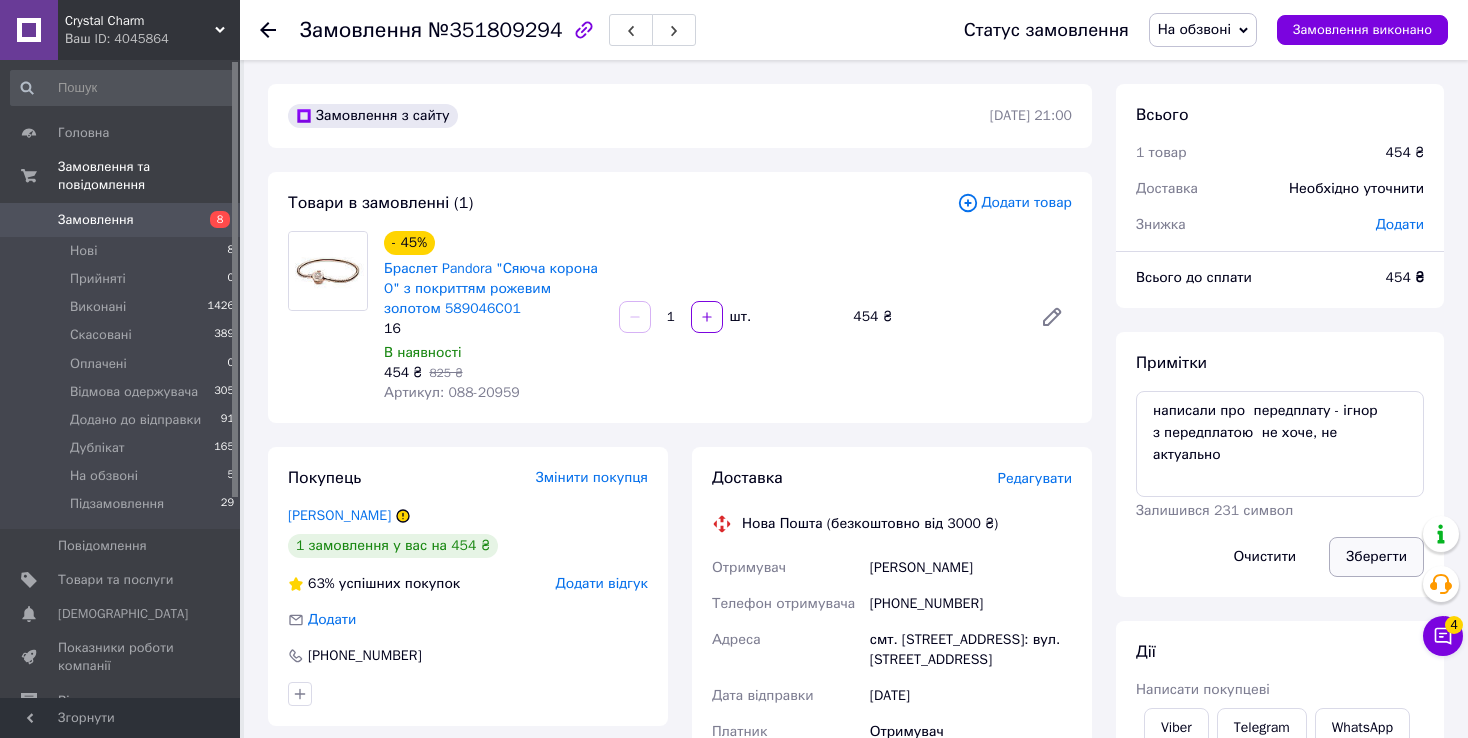 click on "Зберегти" at bounding box center [1376, 557] 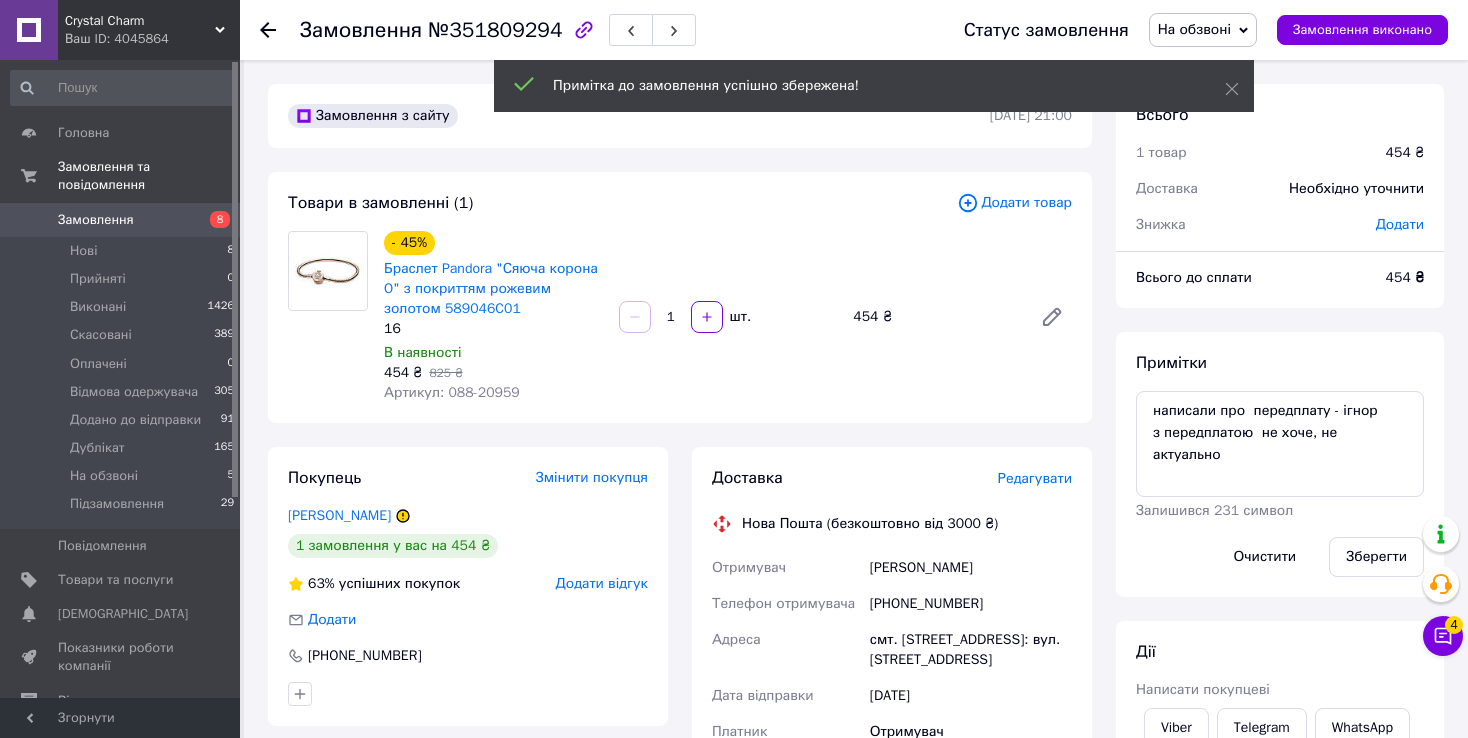 click on "На обзвоні" at bounding box center [1194, 29] 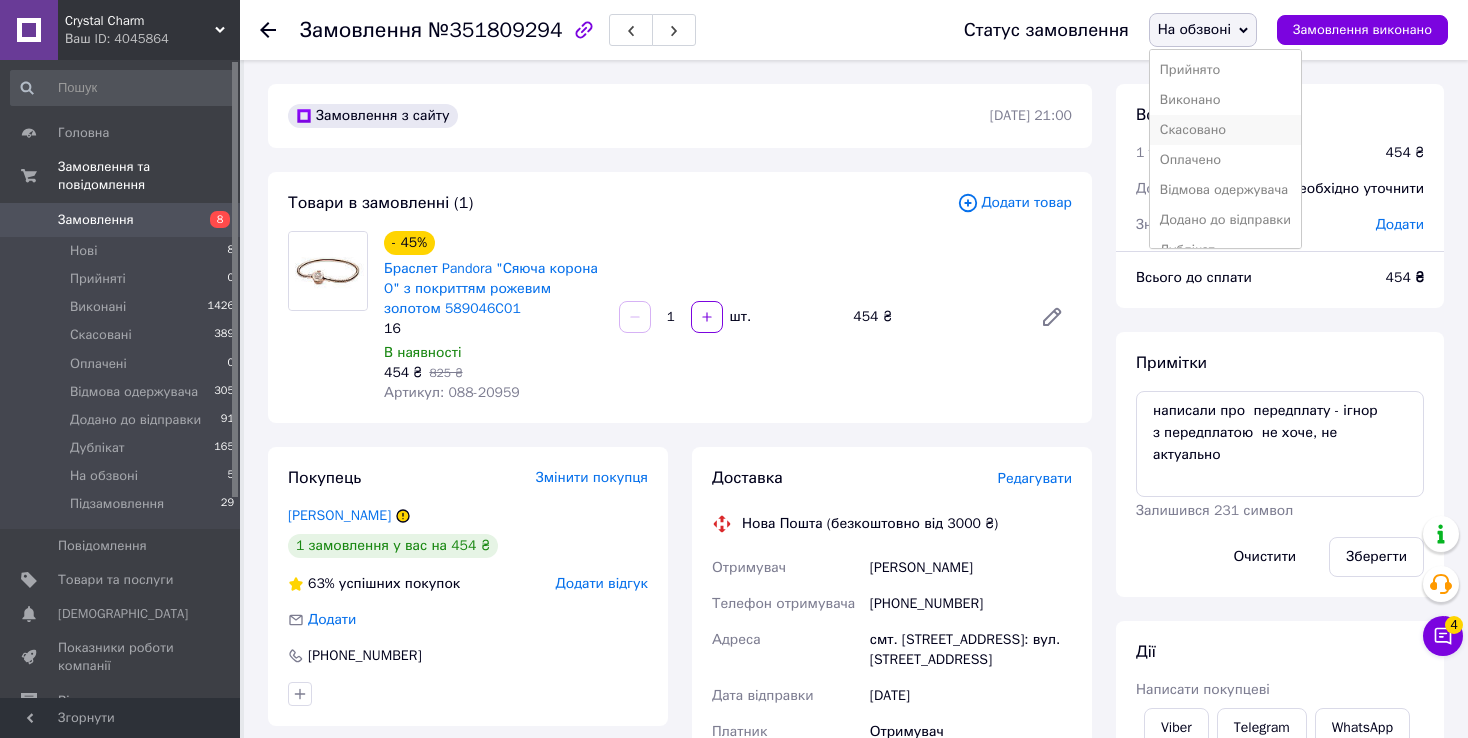 click on "Скасовано" at bounding box center [1225, 130] 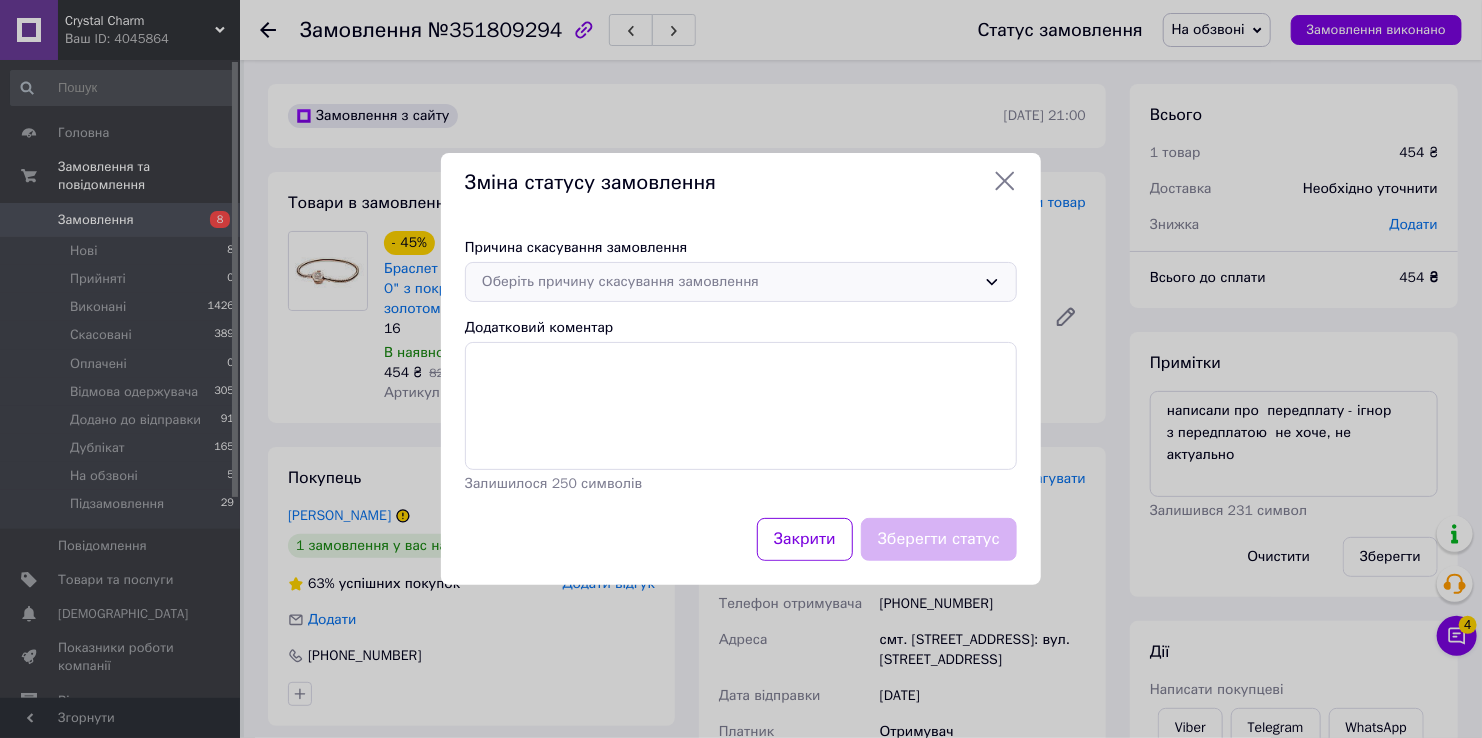 click on "Оберіть причину скасування замовлення" at bounding box center (741, 282) 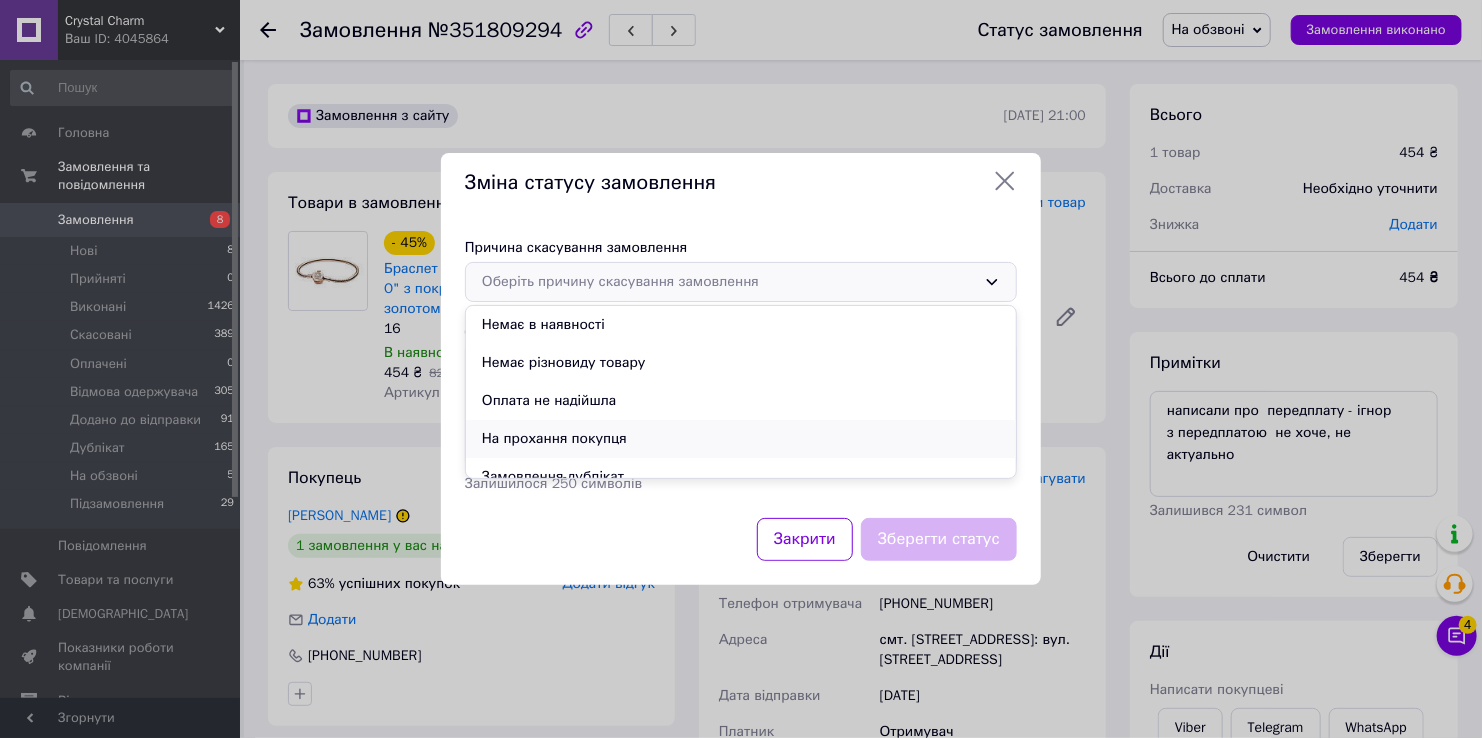 click on "На прохання покупця" at bounding box center (741, 439) 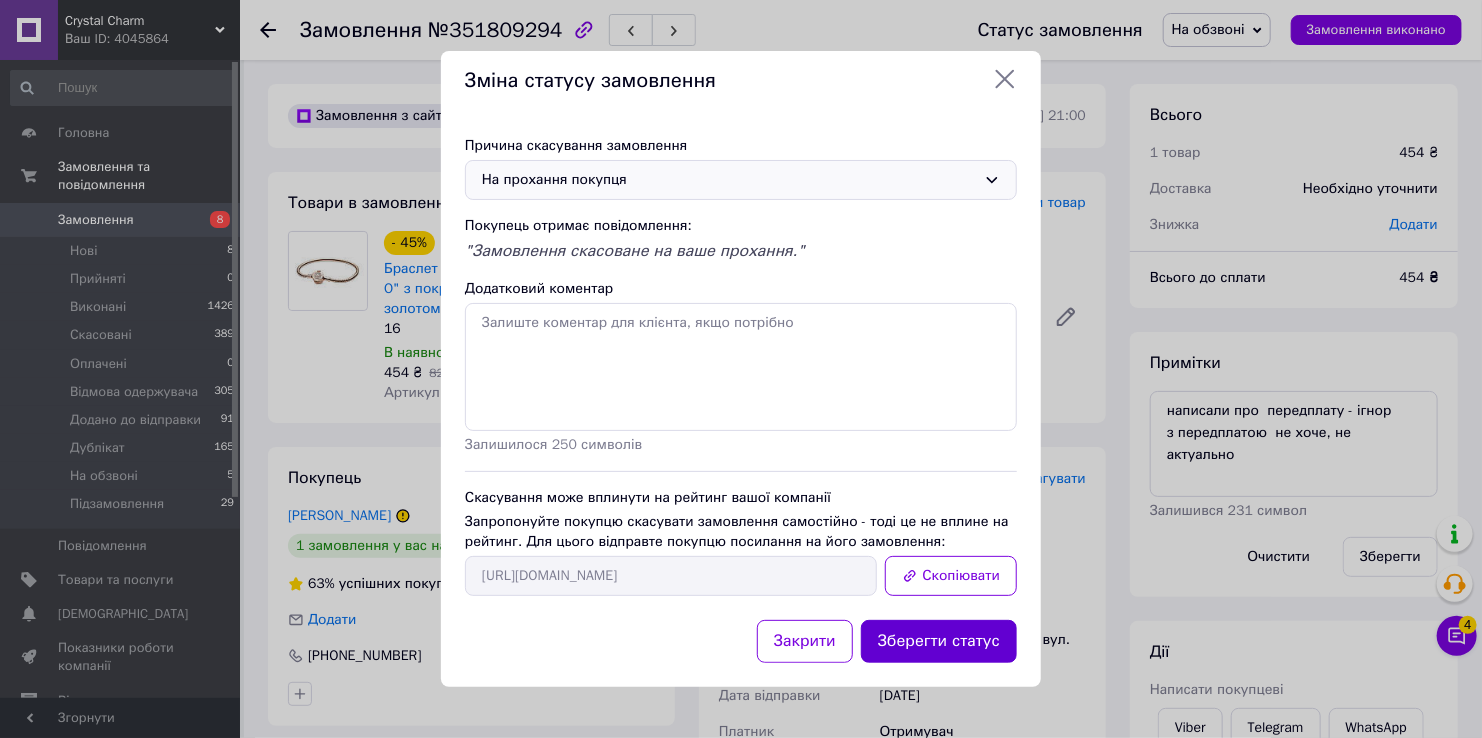 click on "Зберегти статус" at bounding box center (939, 641) 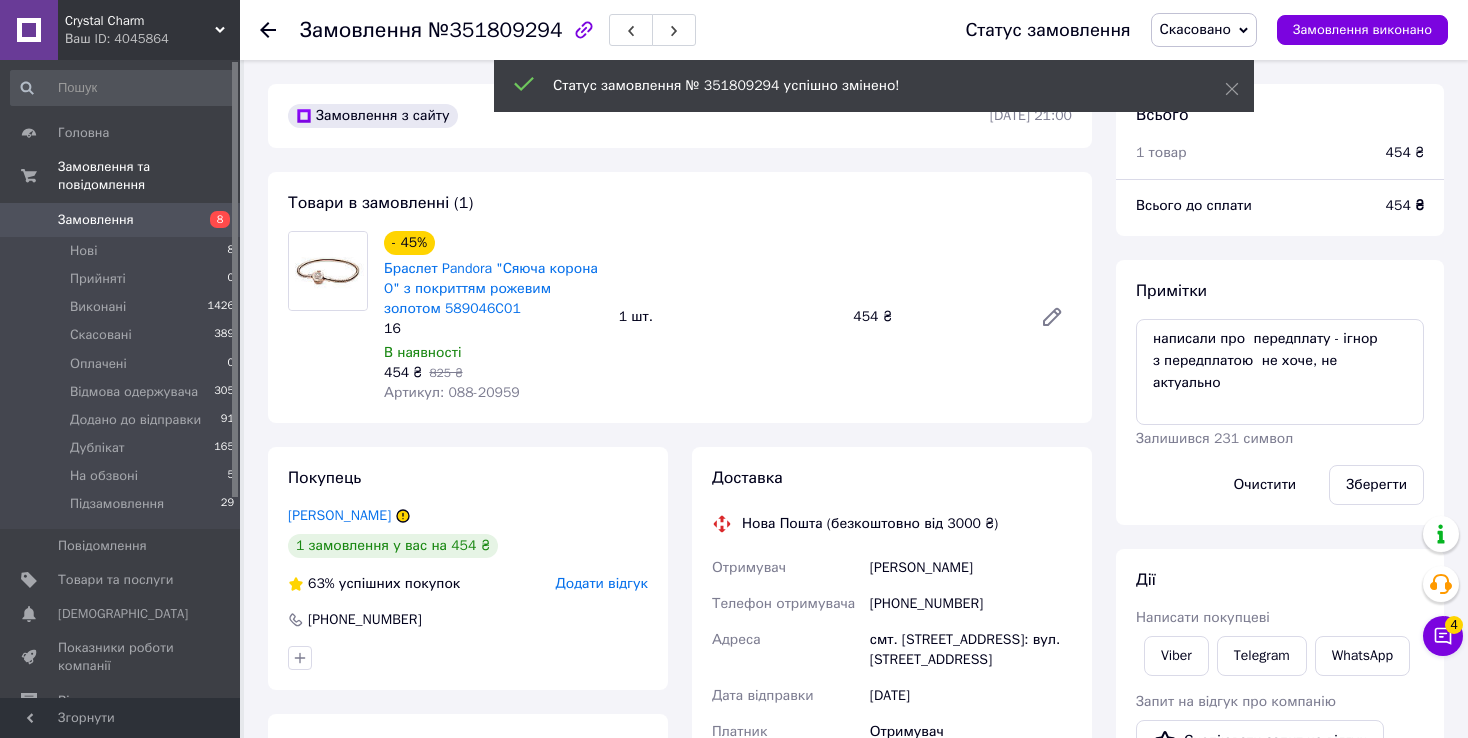 click 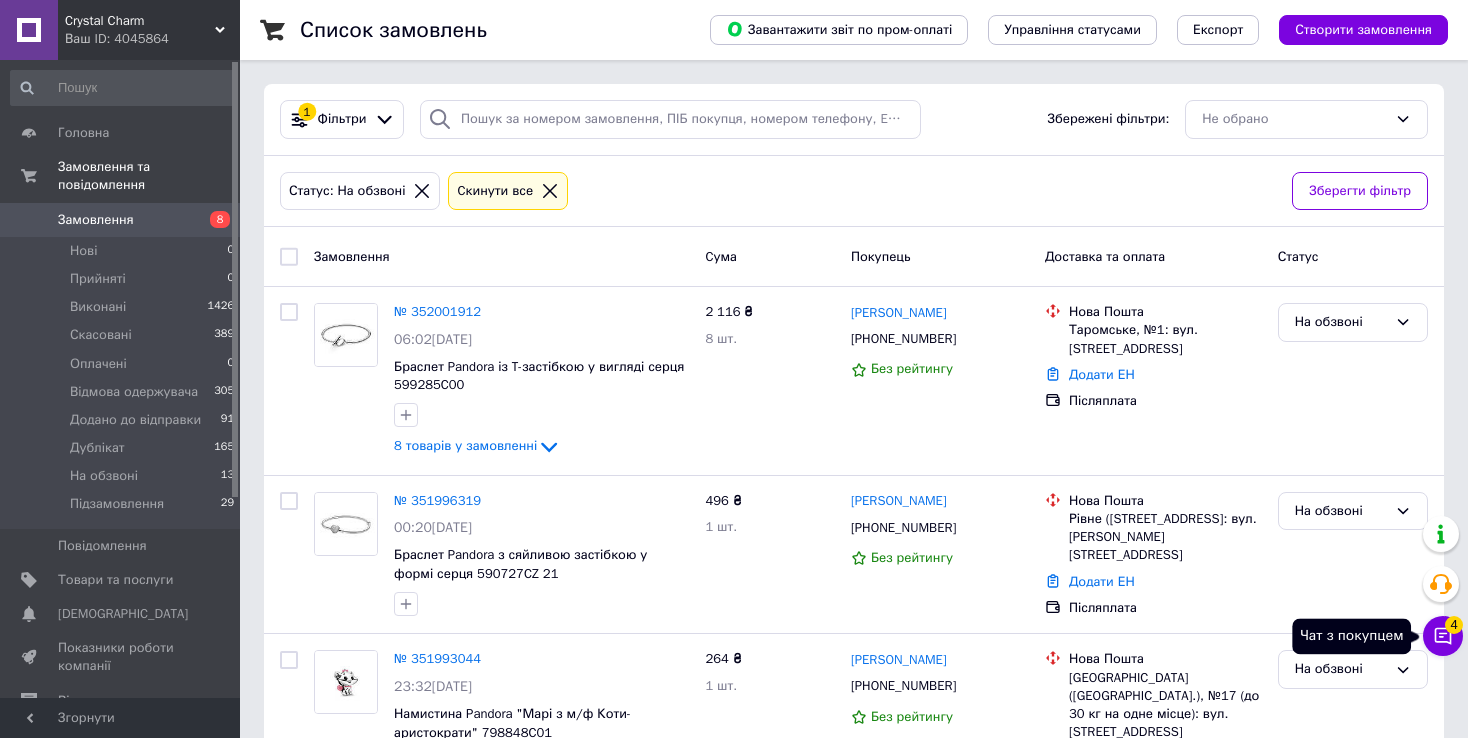 click on "Чат з покупцем 4" at bounding box center (1443, 636) 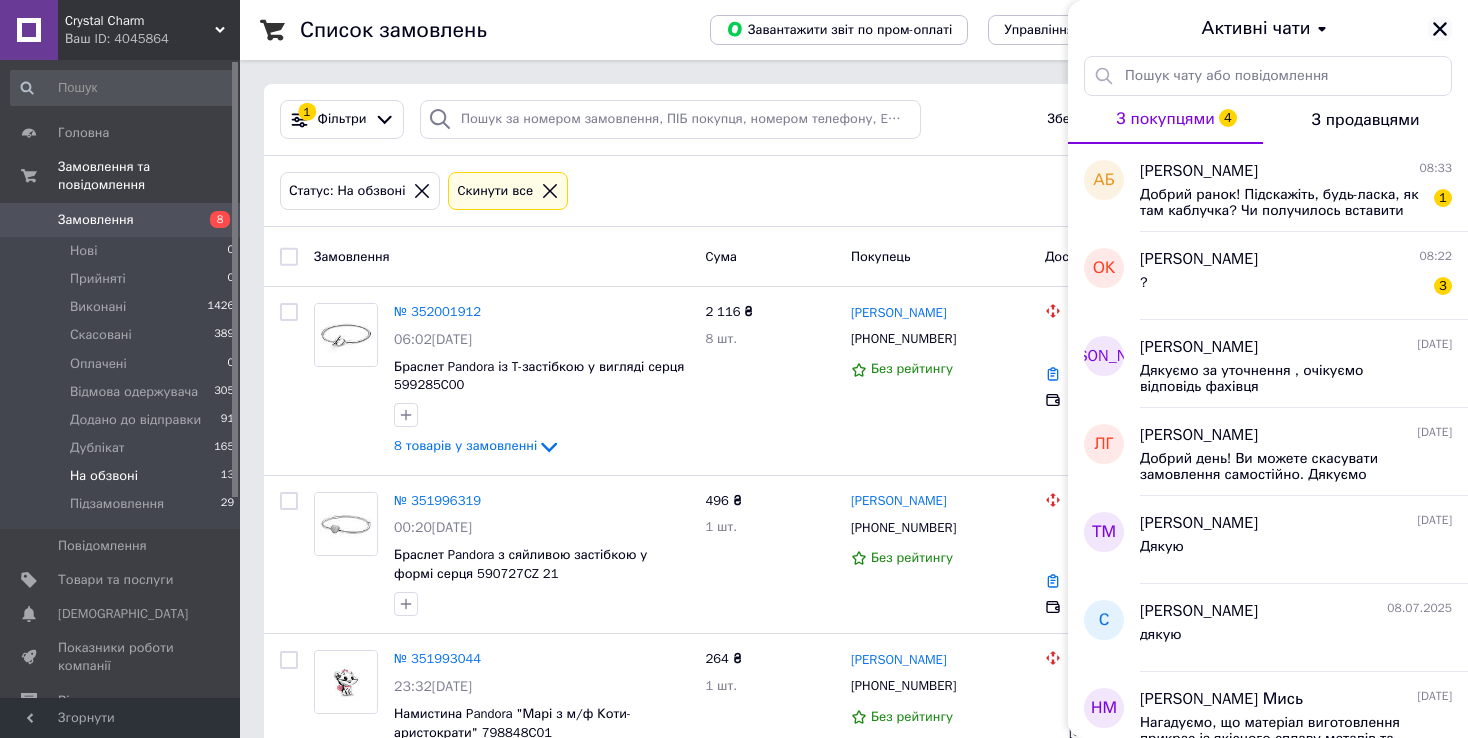 click 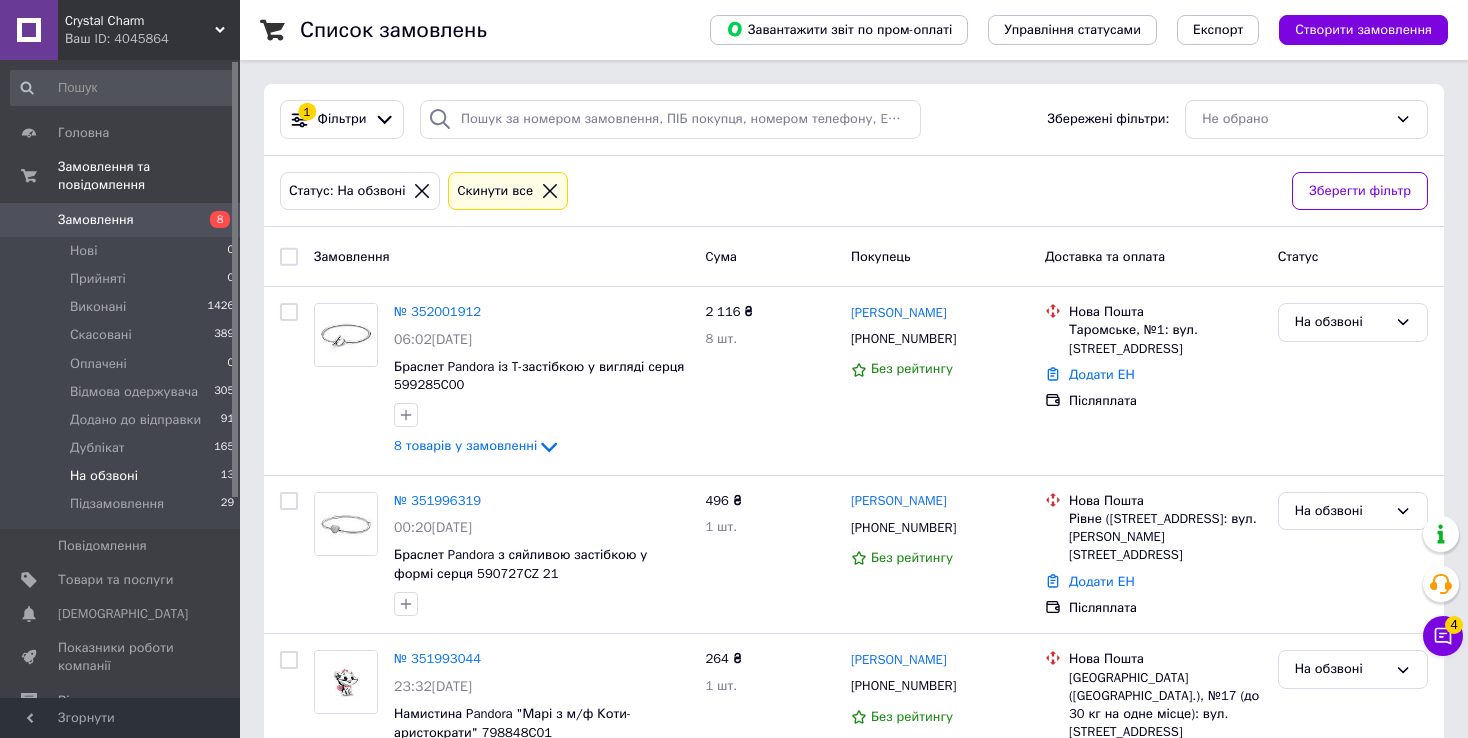 click 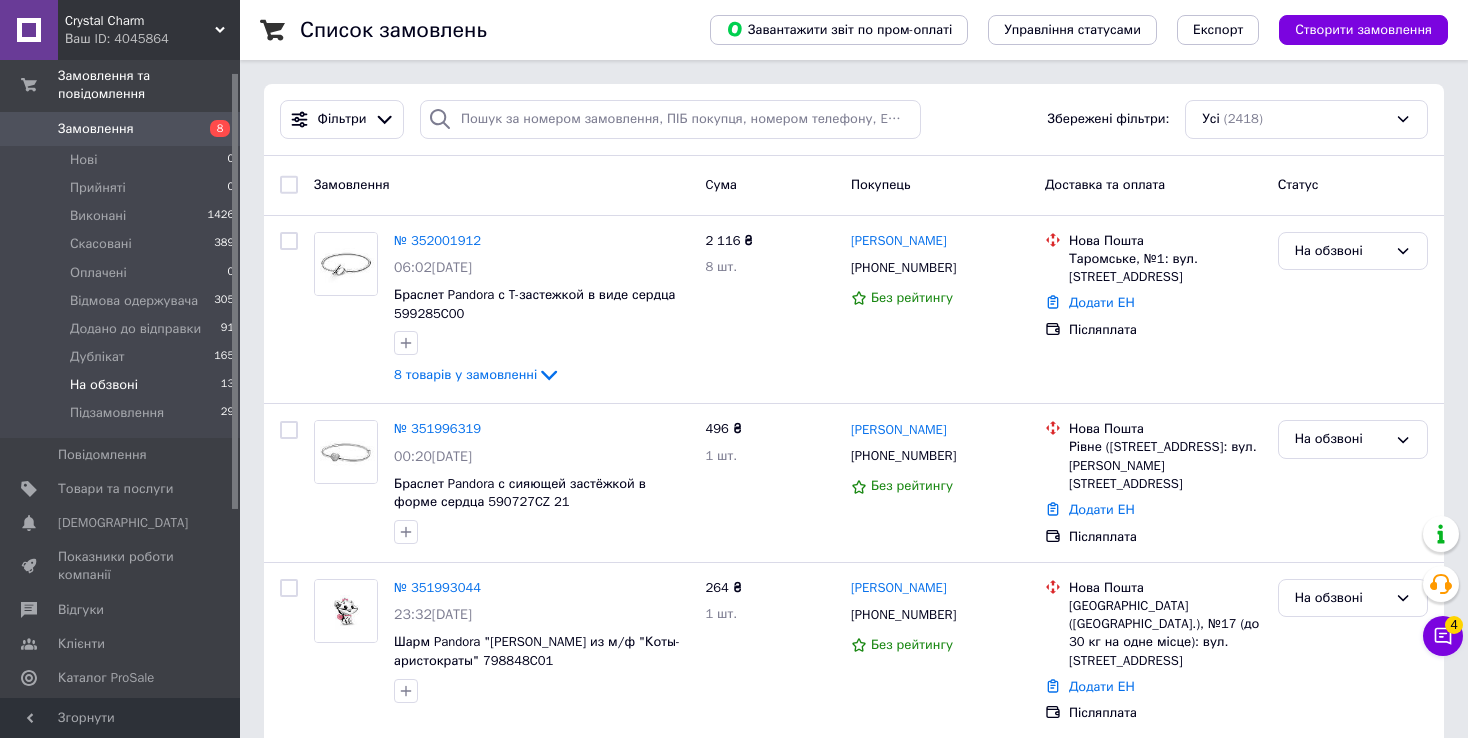 scroll, scrollTop: 0, scrollLeft: 0, axis: both 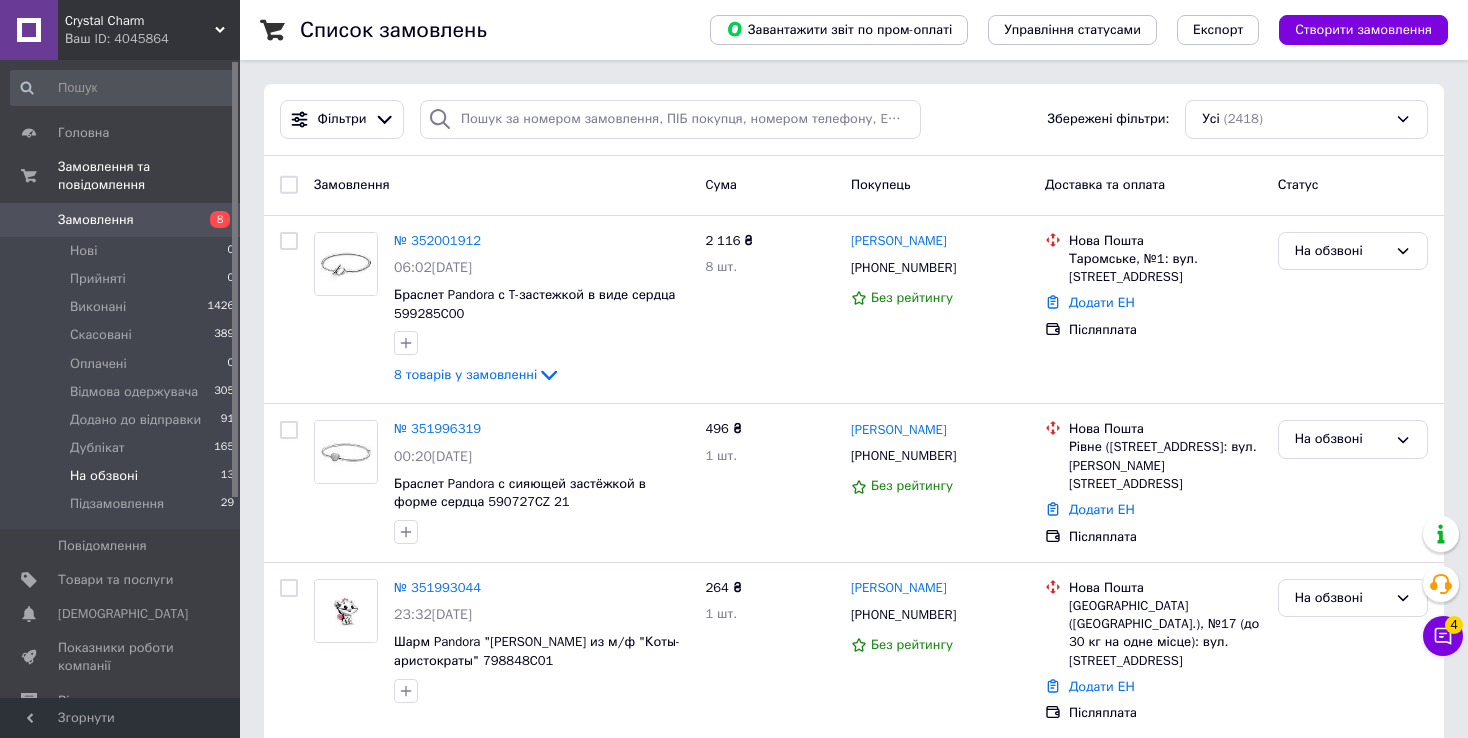 click on "На обзвоні" at bounding box center [104, 476] 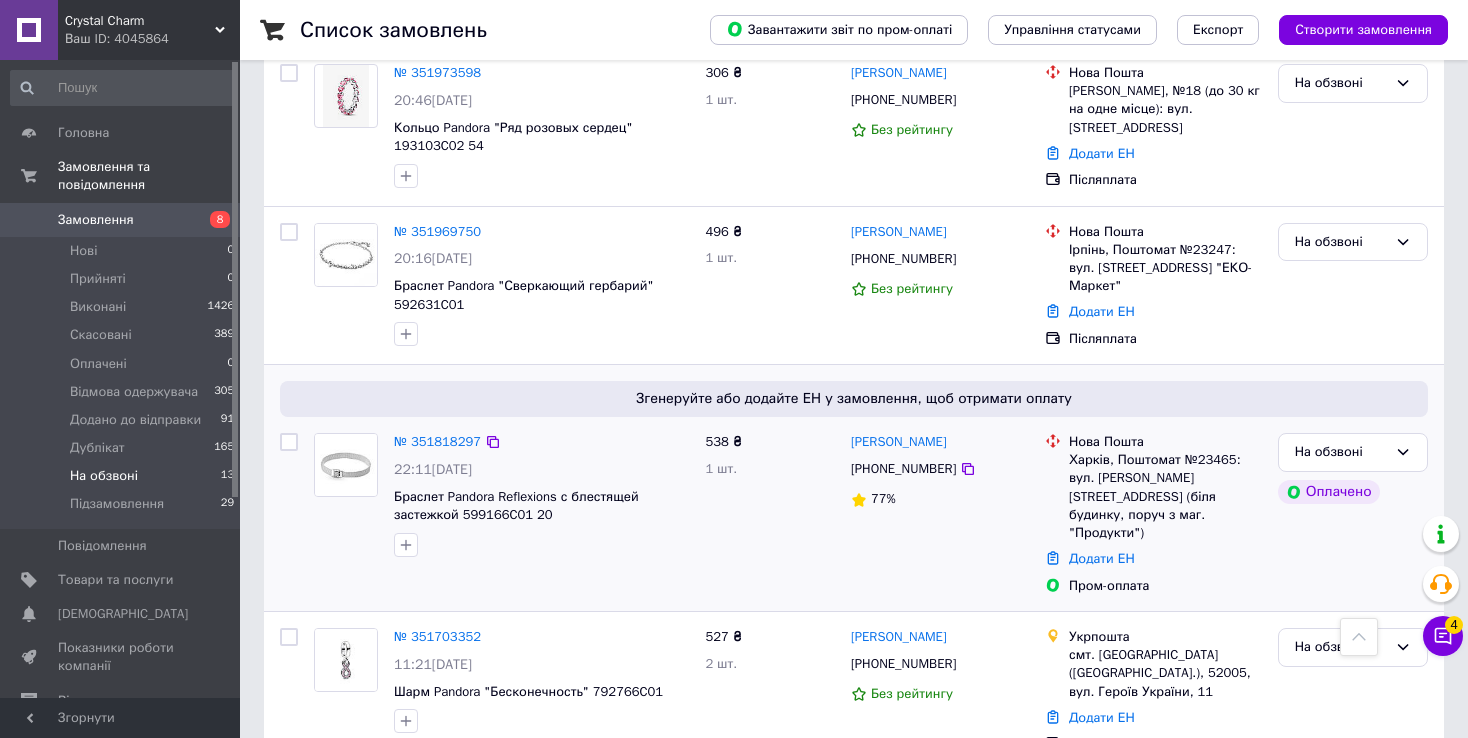 scroll, scrollTop: 1321, scrollLeft: 0, axis: vertical 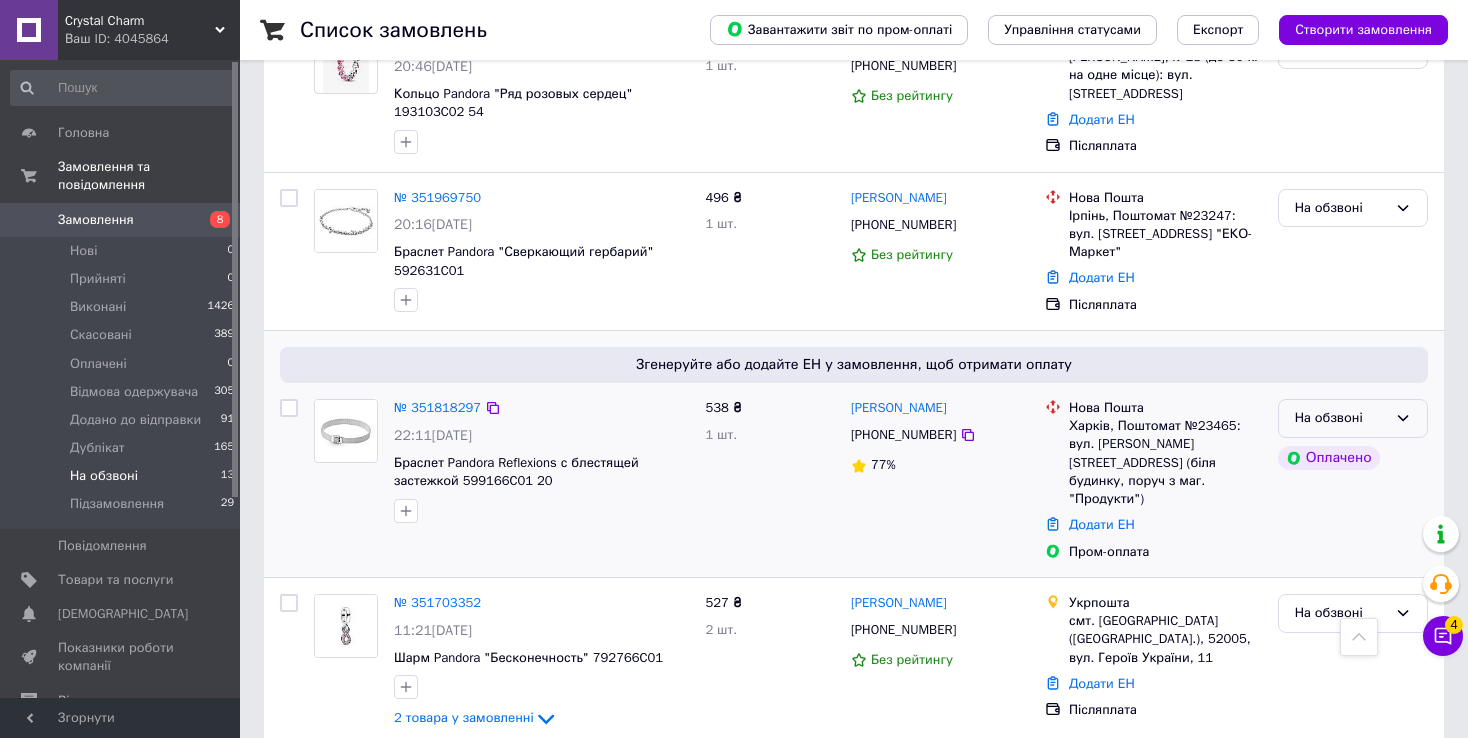 click on "На обзвоні" at bounding box center (1341, 418) 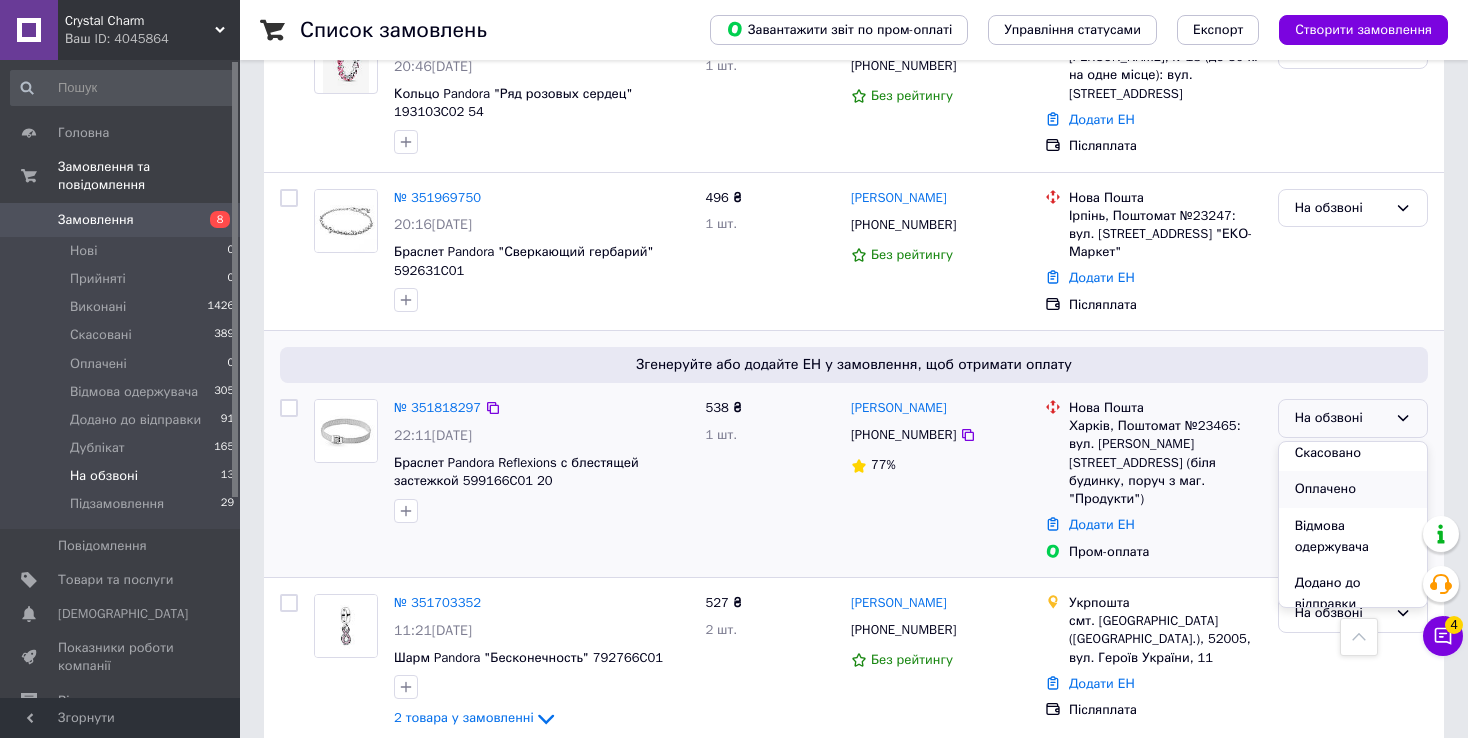 scroll, scrollTop: 168, scrollLeft: 0, axis: vertical 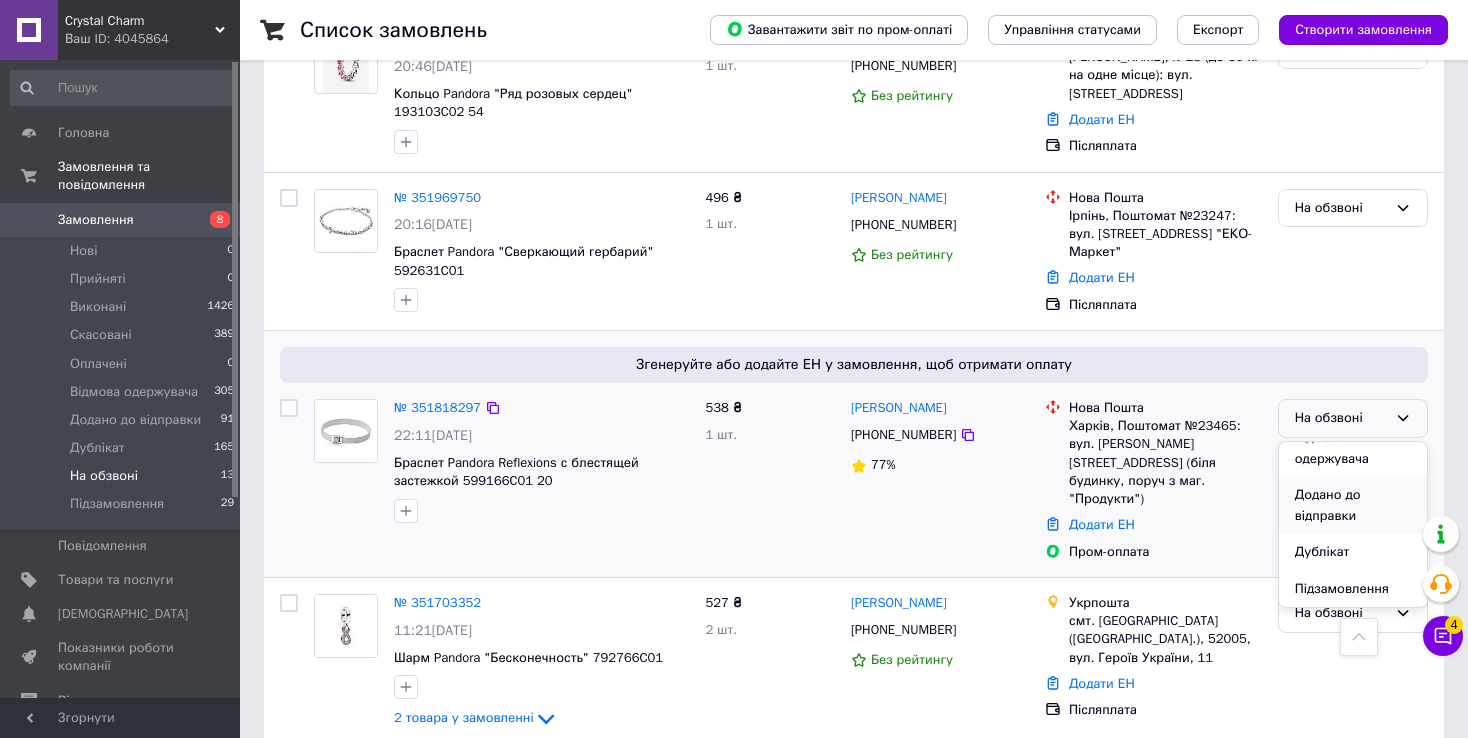 click on "Додано до відправки" at bounding box center [1353, 505] 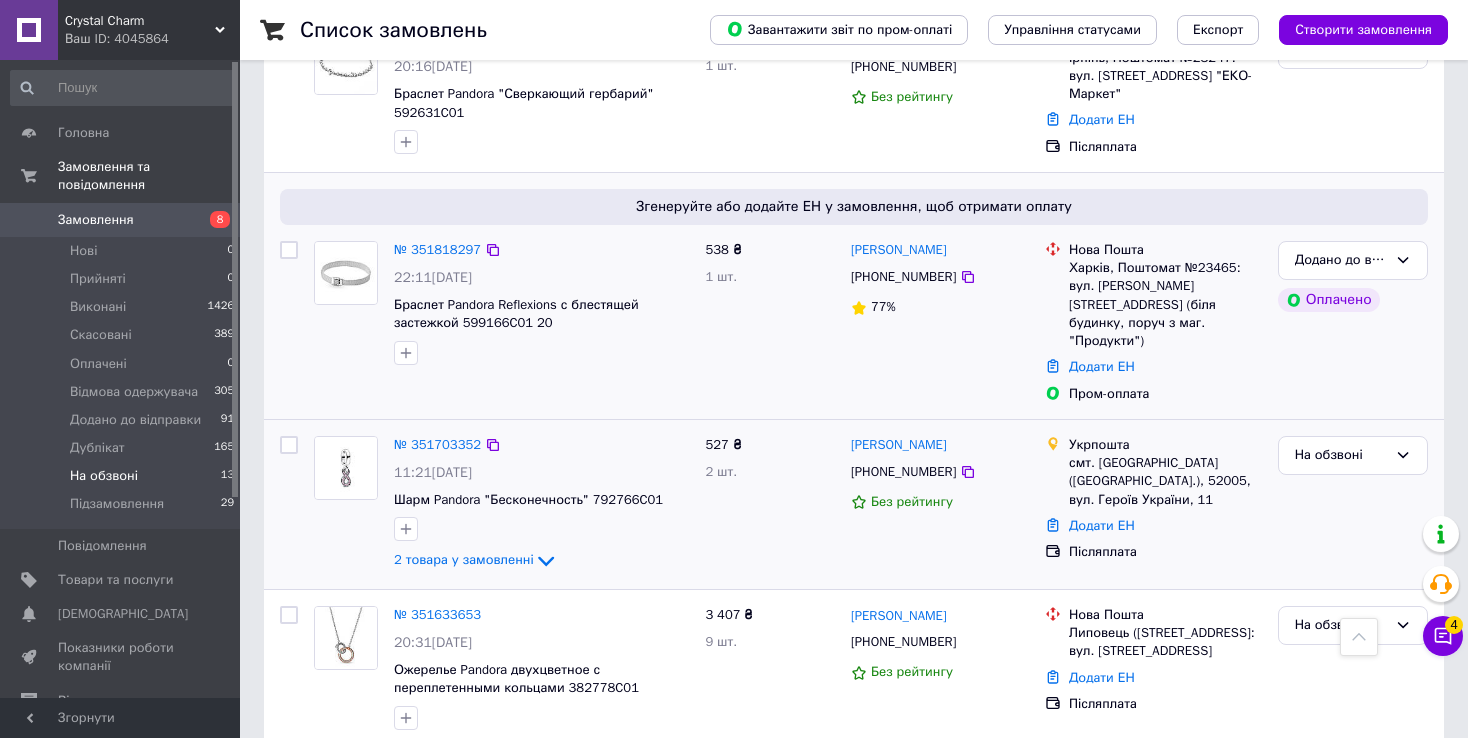 scroll, scrollTop: 1621, scrollLeft: 0, axis: vertical 